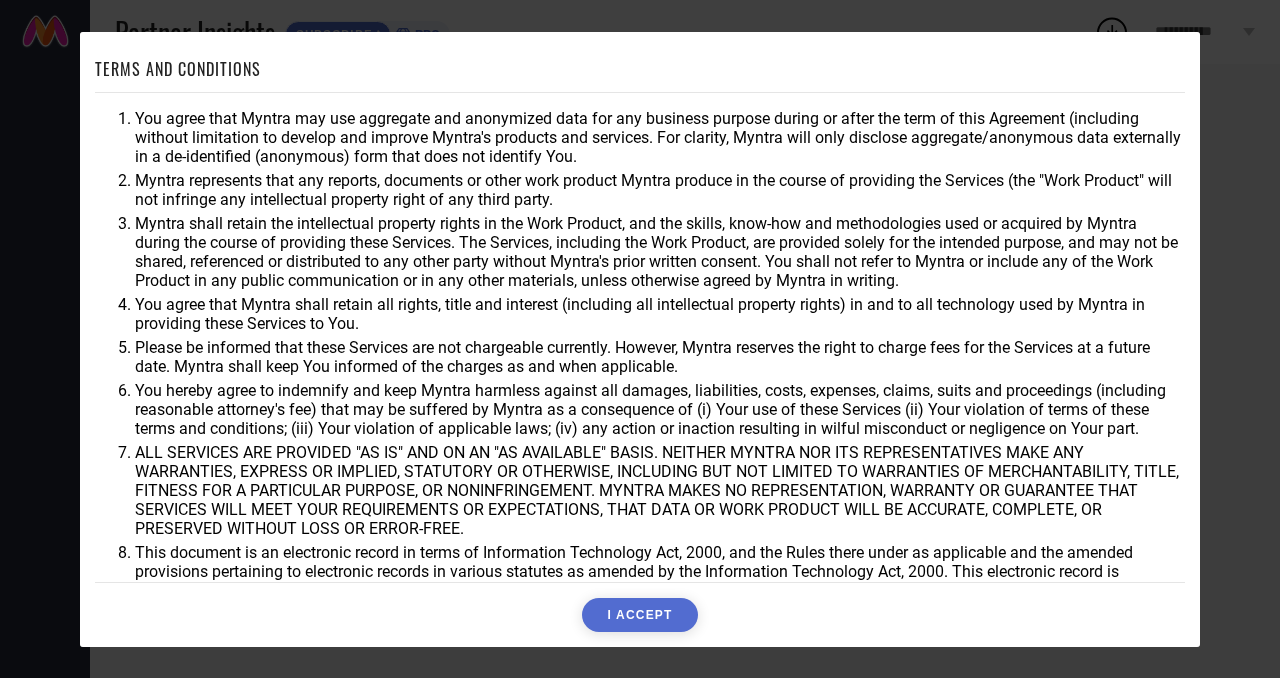 scroll, scrollTop: 0, scrollLeft: 0, axis: both 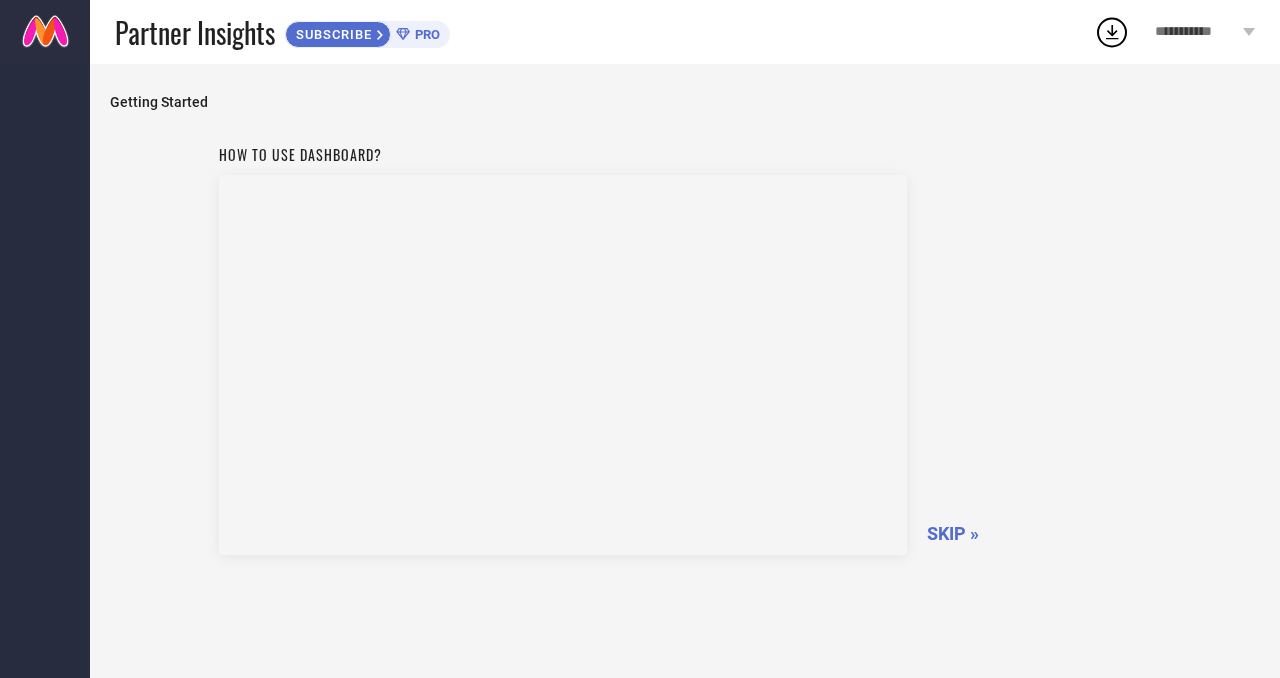 click on "SKIP »" at bounding box center [953, 533] 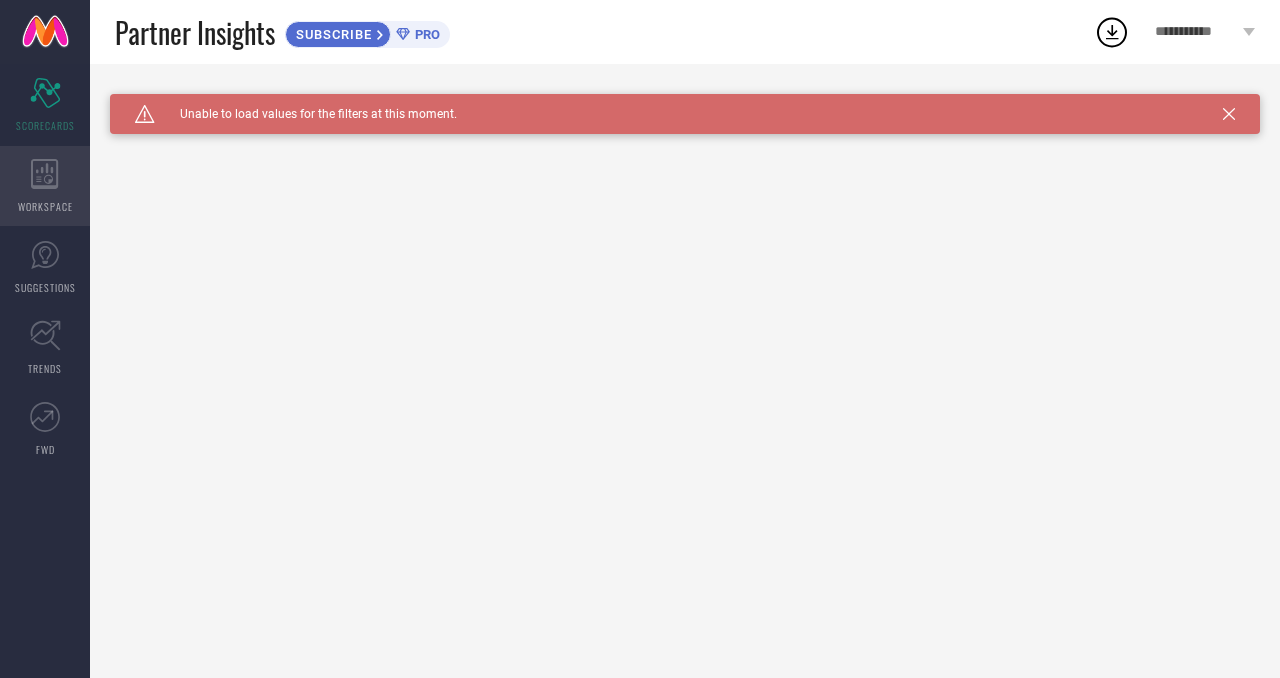 click on "WORKSPACE" at bounding box center (45, 186) 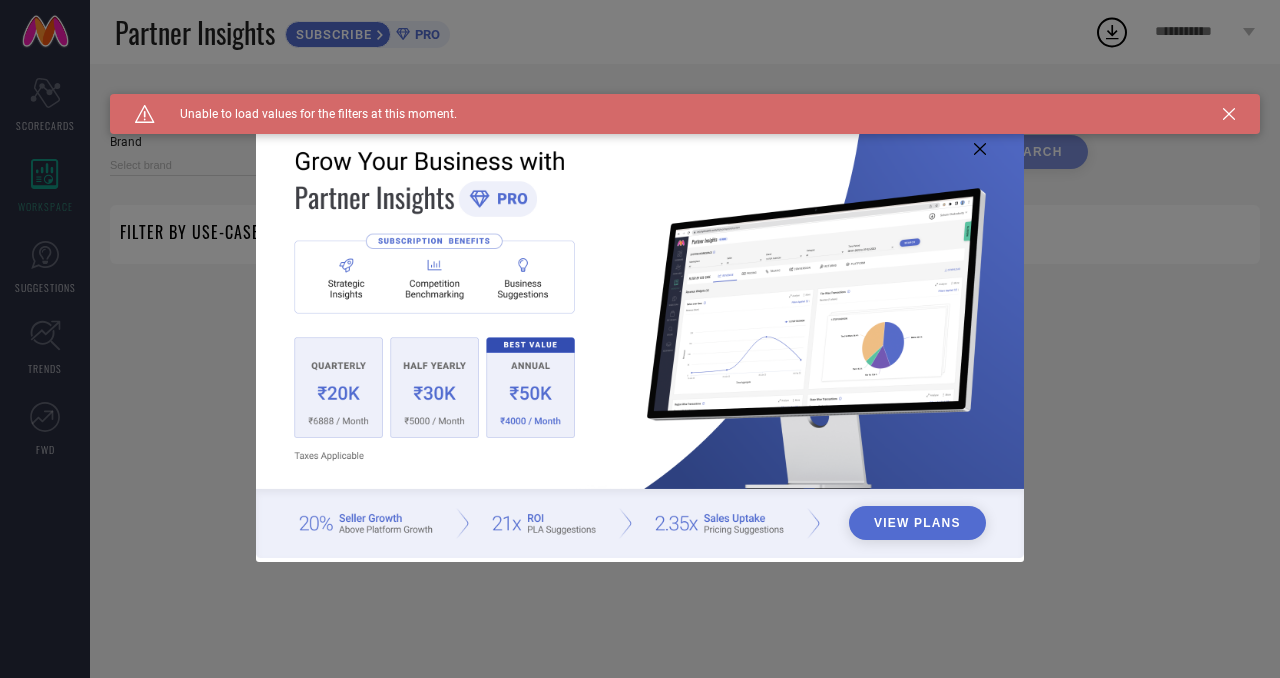 type on "1 STOP FASHION" 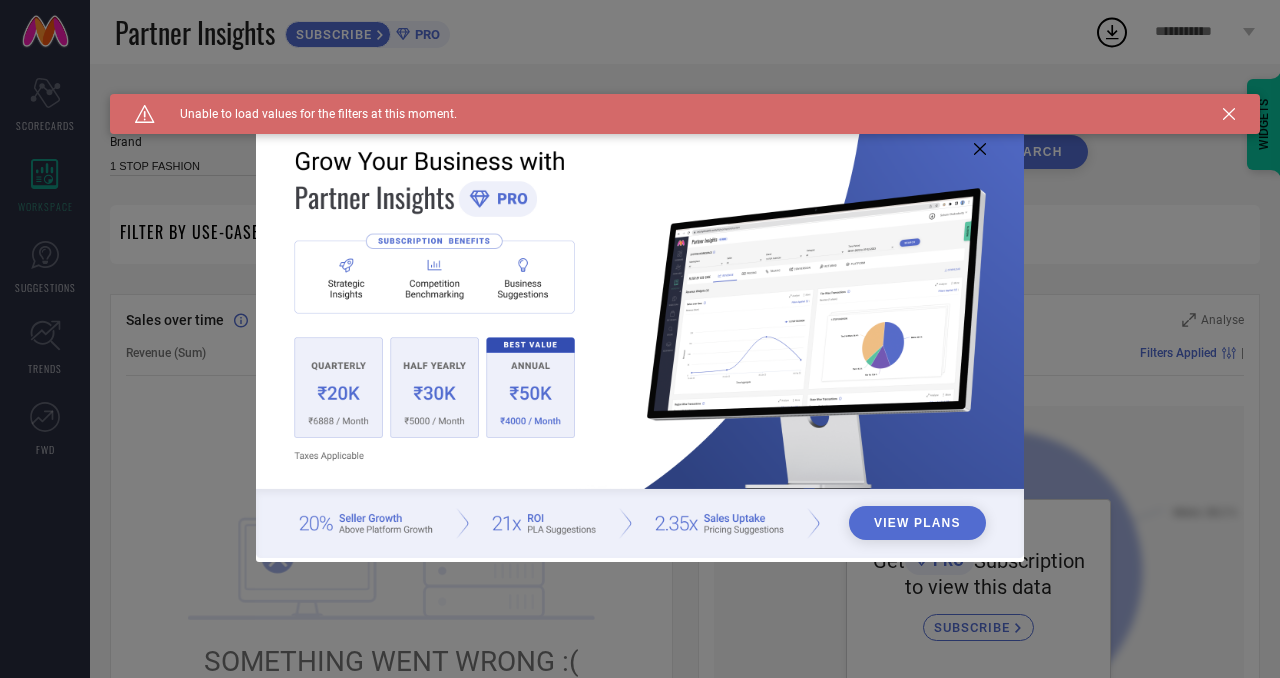click at bounding box center [640, 337] 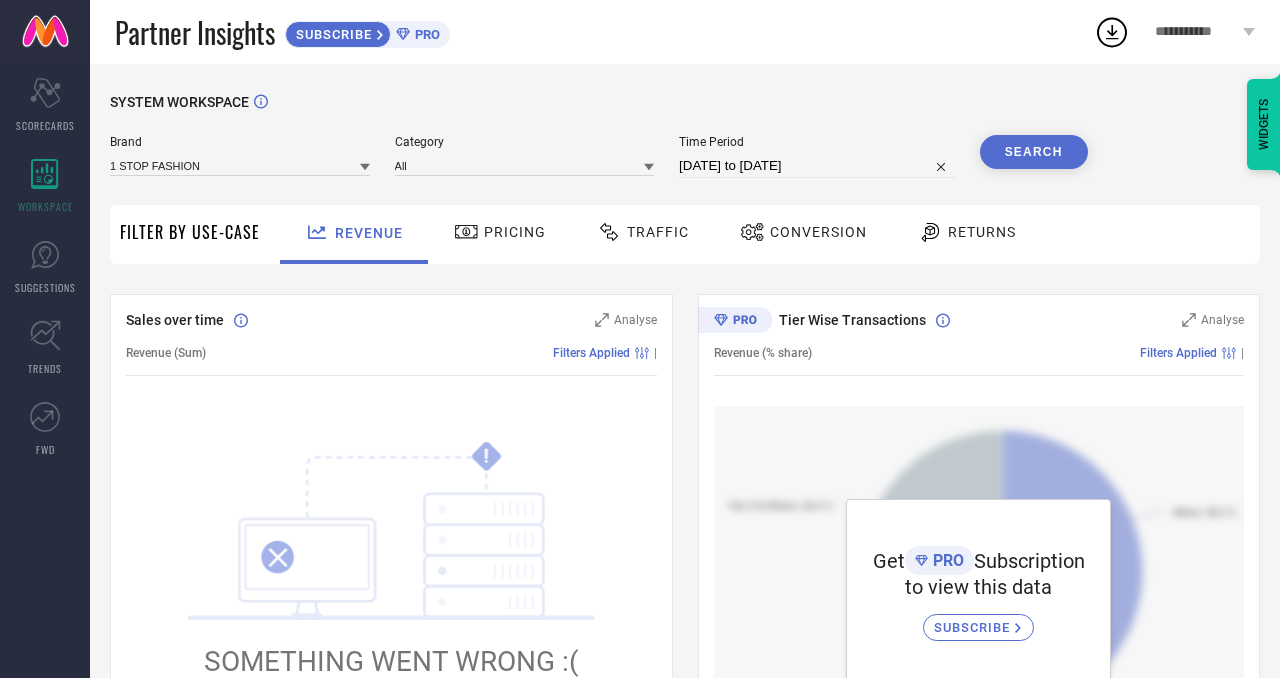 click on "Pricing" at bounding box center [515, 232] 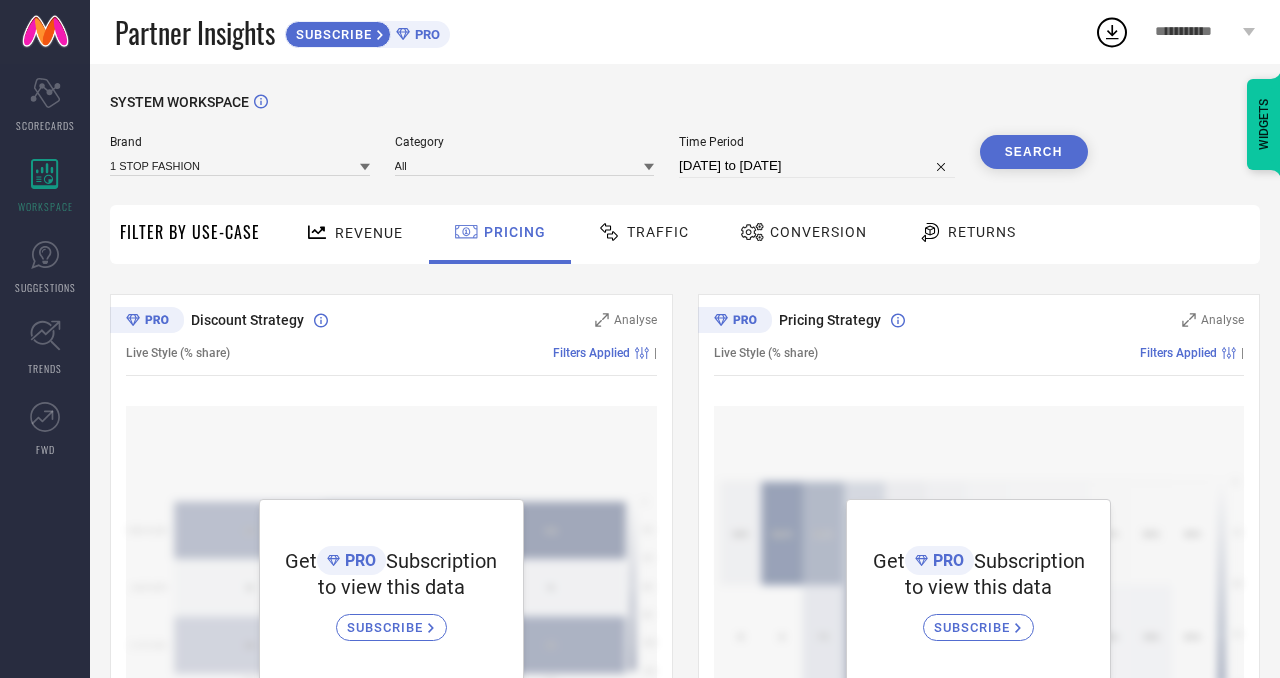 click on "Traffic" at bounding box center [658, 232] 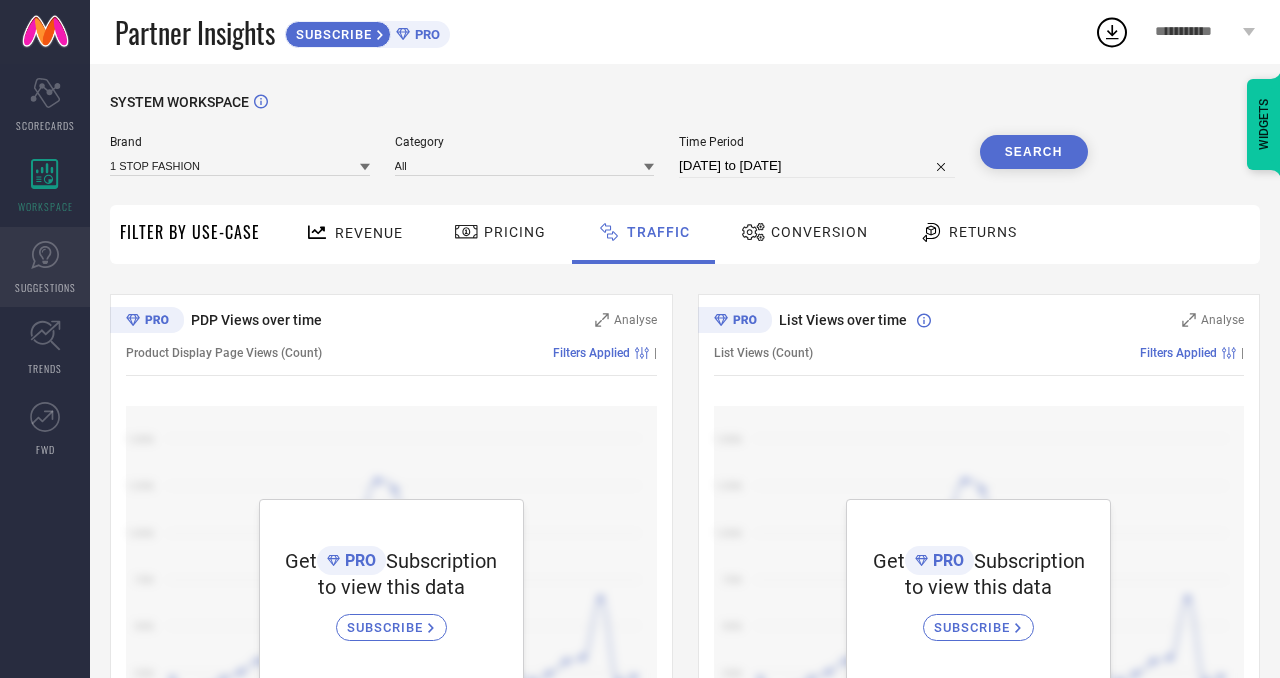 click on "SUGGESTIONS" at bounding box center (45, 267) 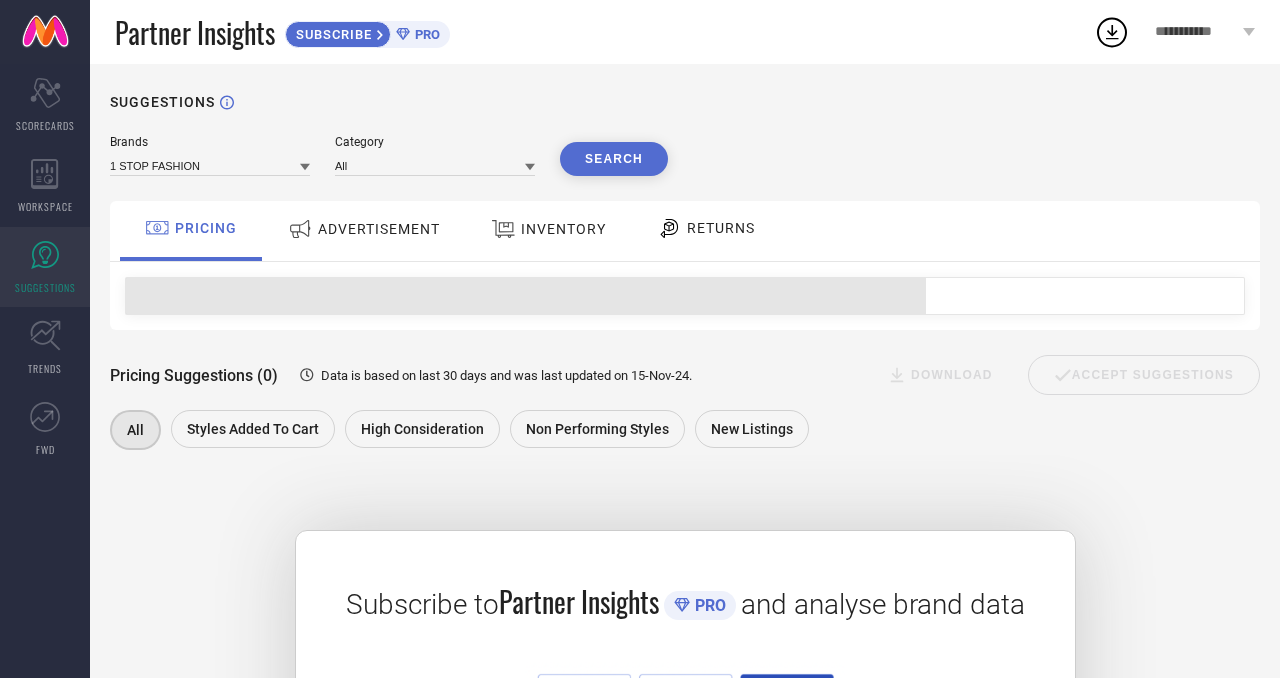 click on "PRO" at bounding box center [425, 34] 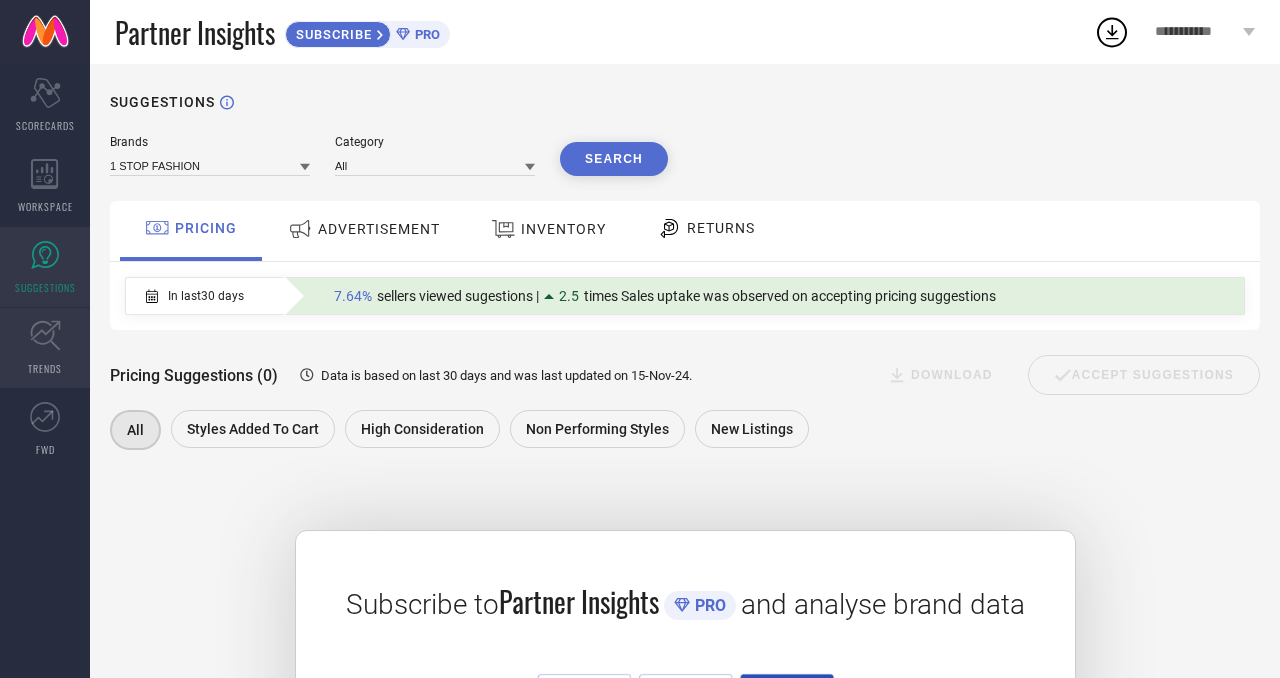 click on "TRENDS" at bounding box center [45, 368] 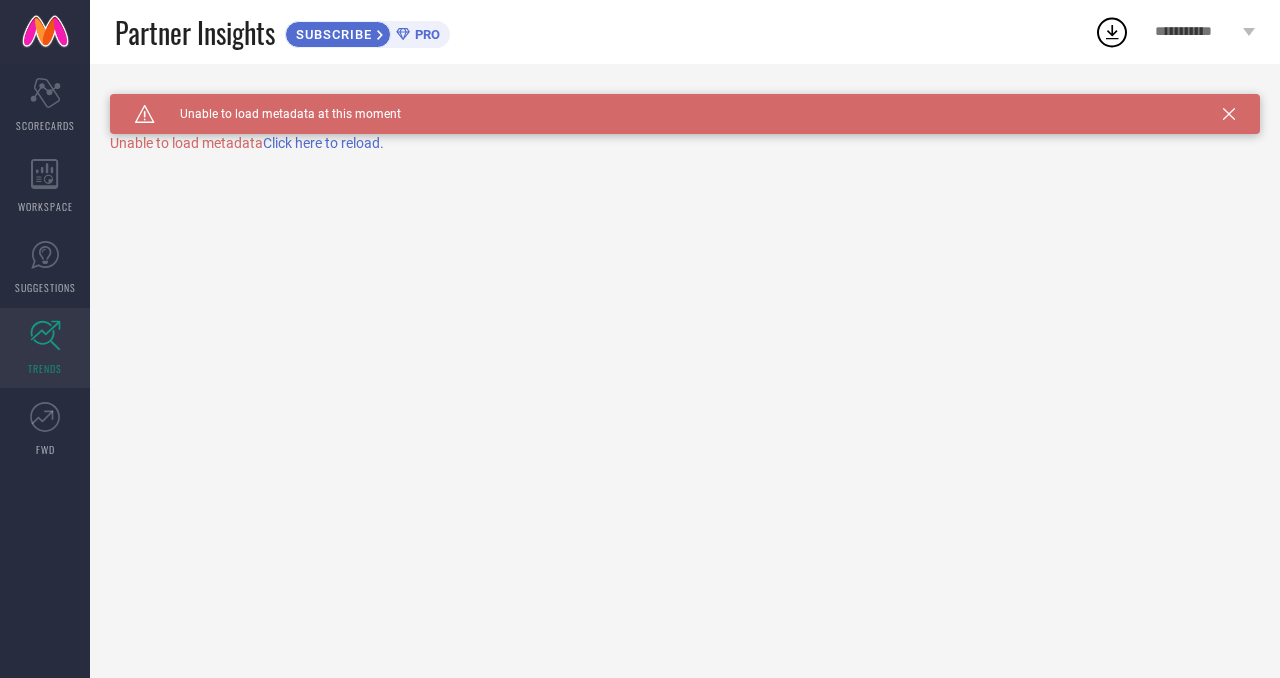 click on "Click here to reload." at bounding box center [323, 143] 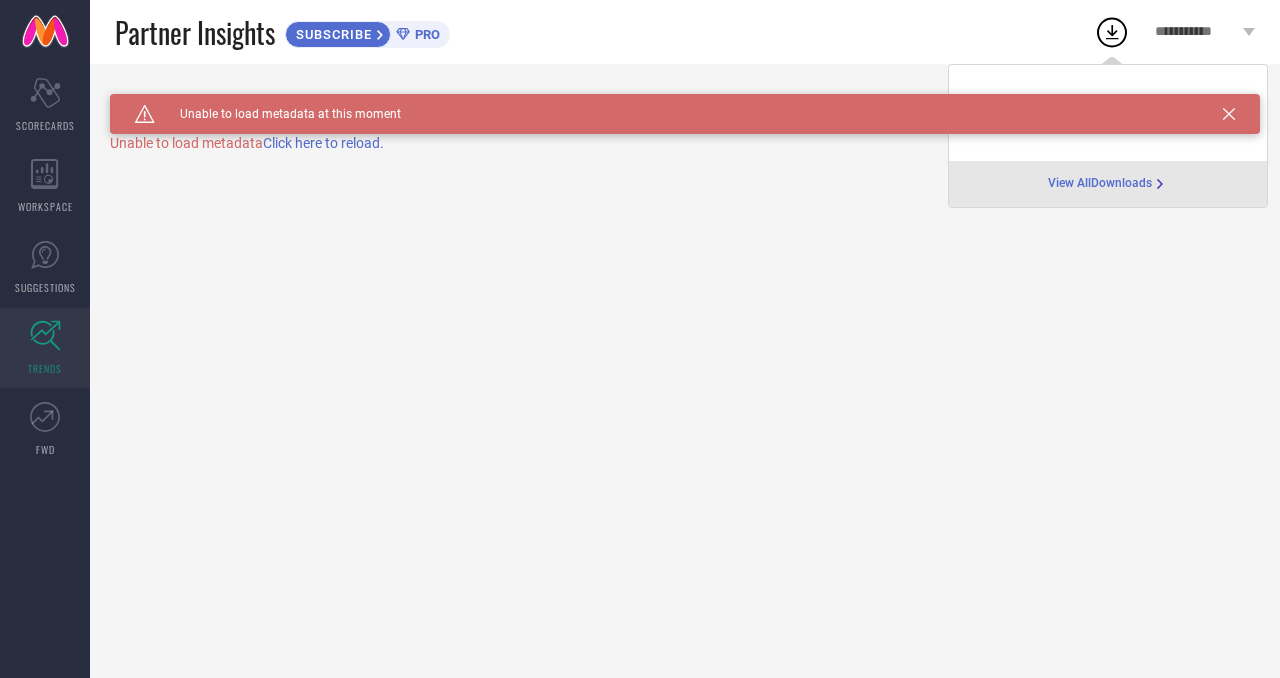 click on "View All   Downloads" at bounding box center [1100, 184] 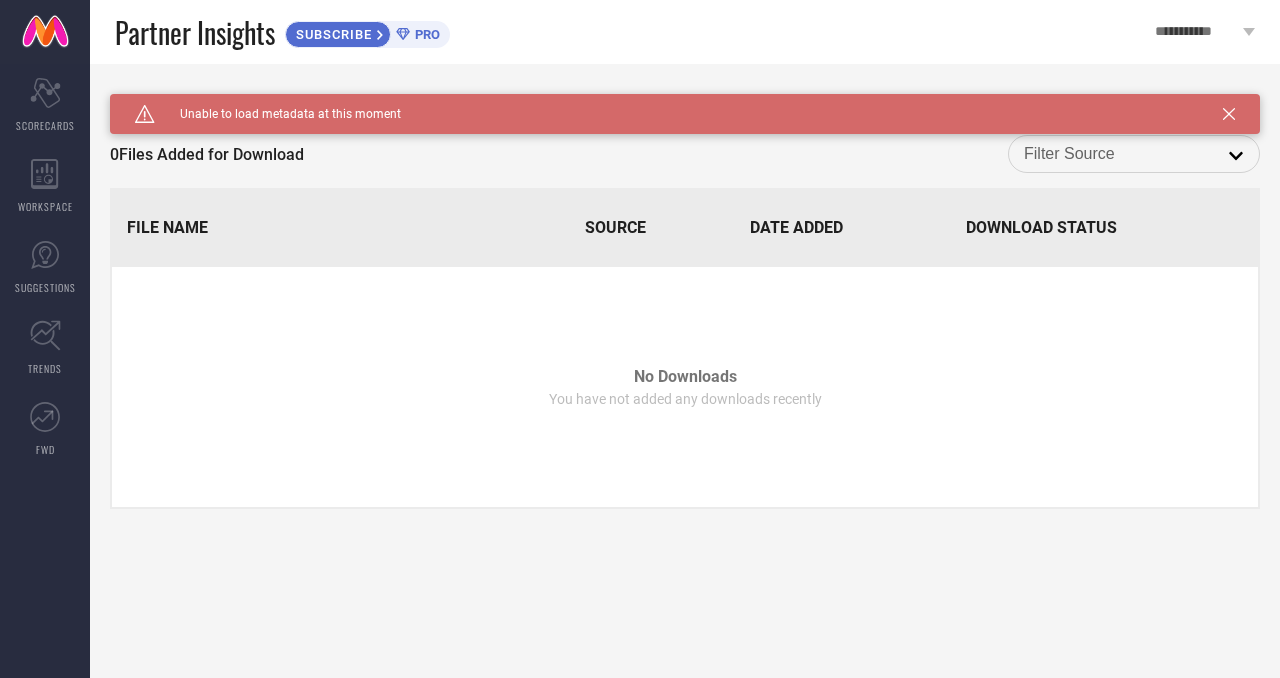 click on "**********" at bounding box center [1205, 32] 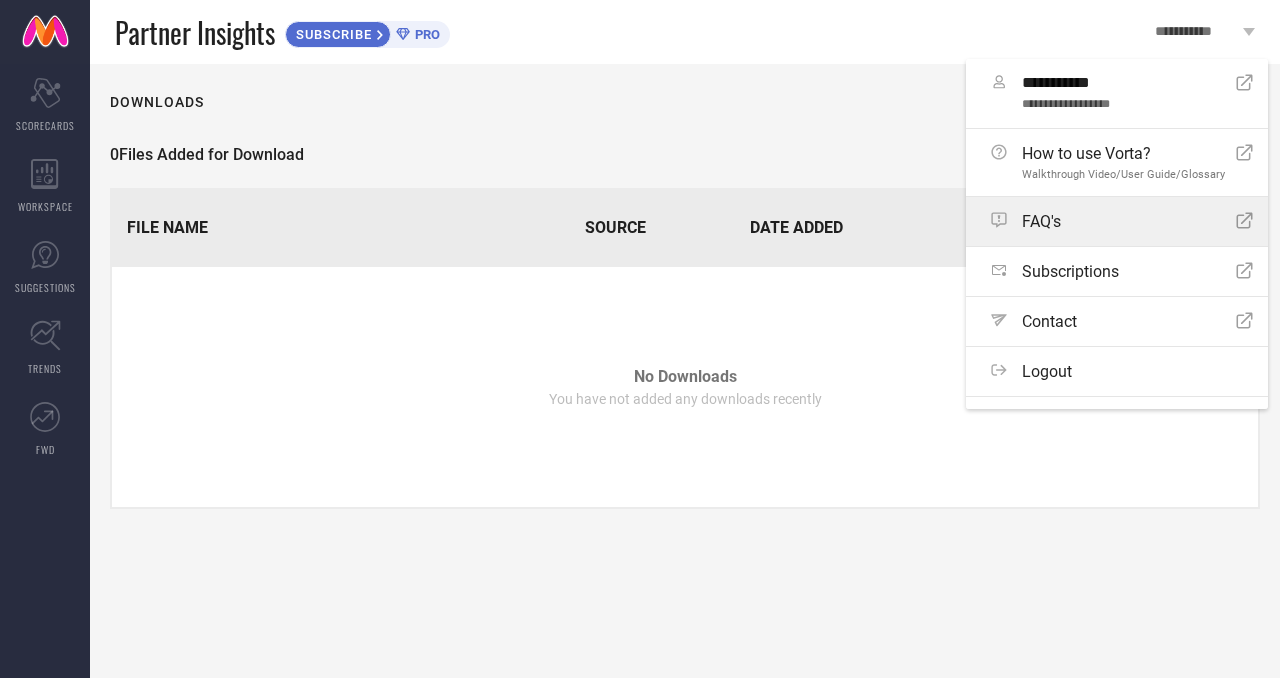 click on "FAQ's Open Icon" at bounding box center (1122, 221) 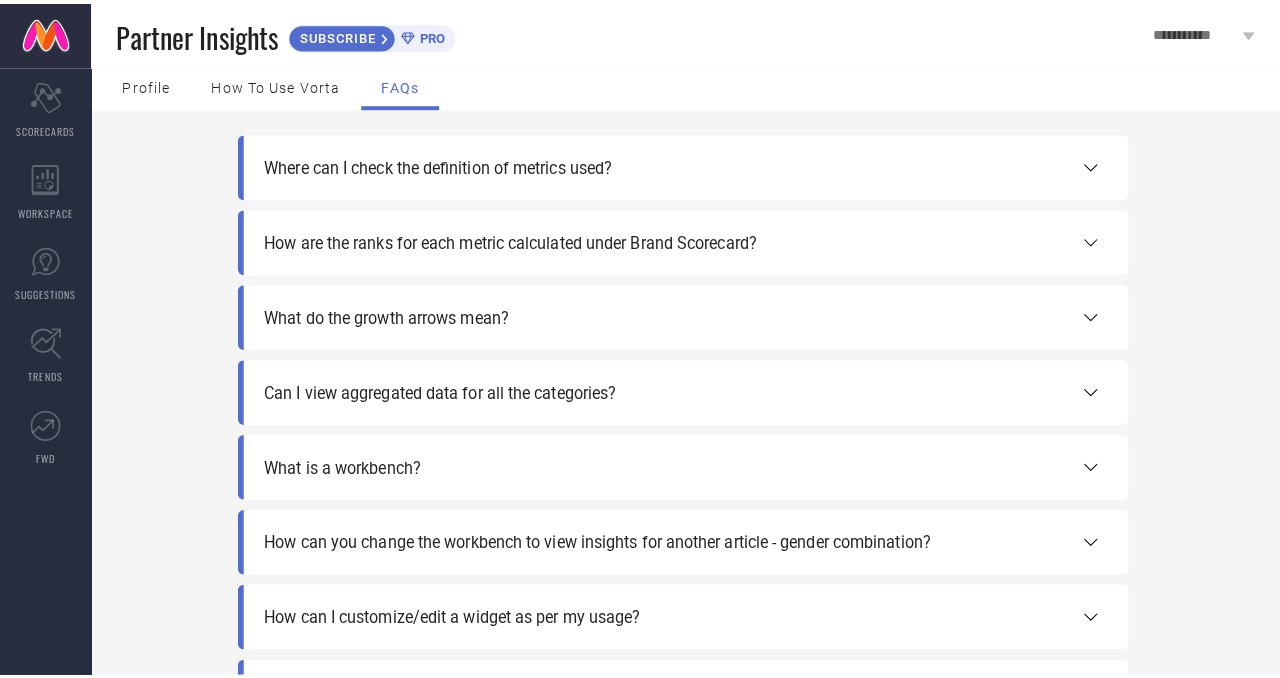 scroll, scrollTop: 0, scrollLeft: 0, axis: both 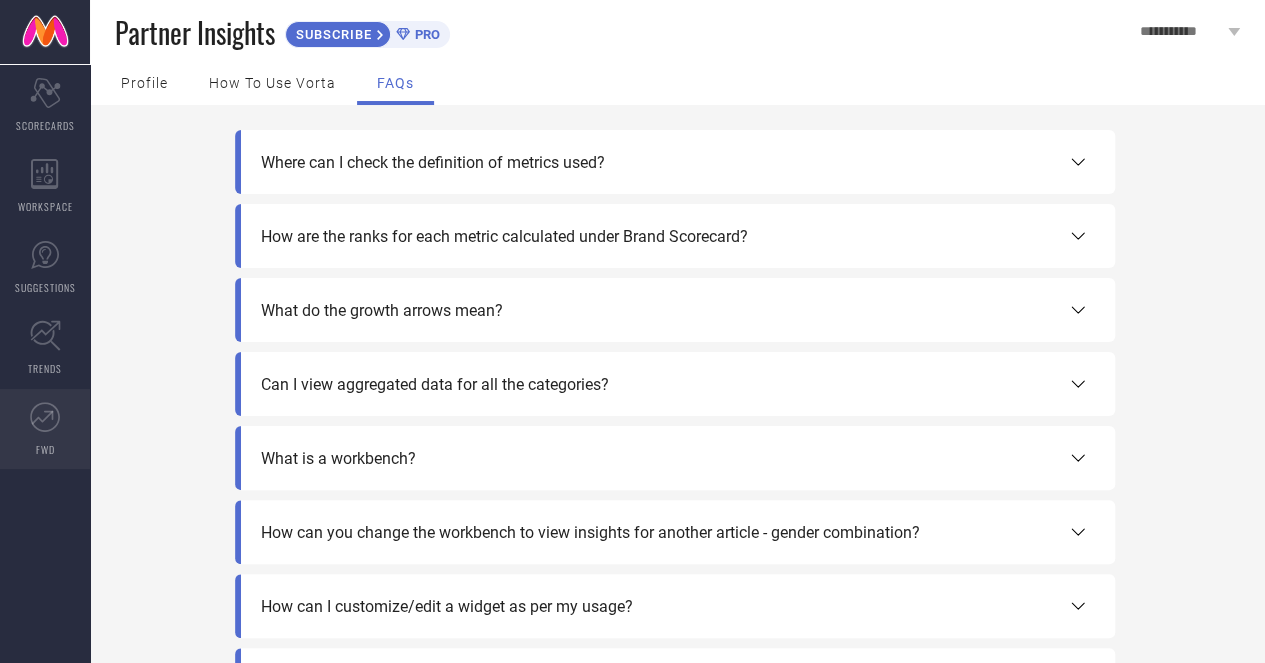 click 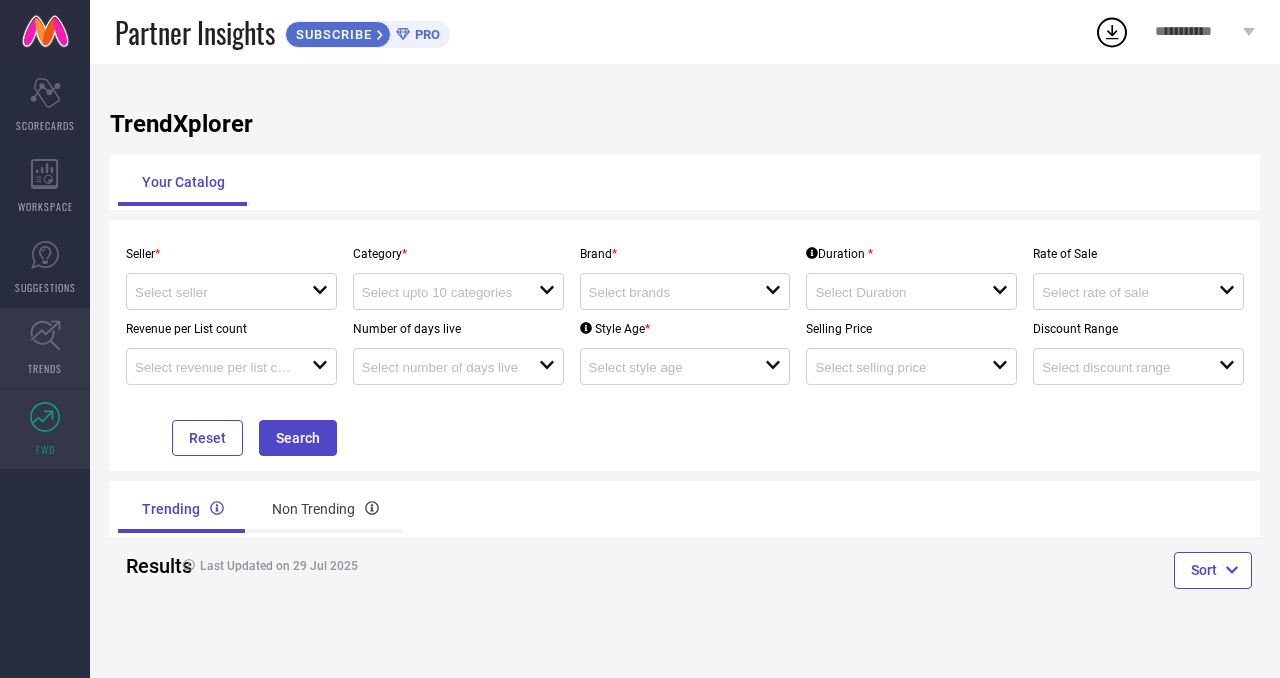 click on "TRENDS" at bounding box center [45, 348] 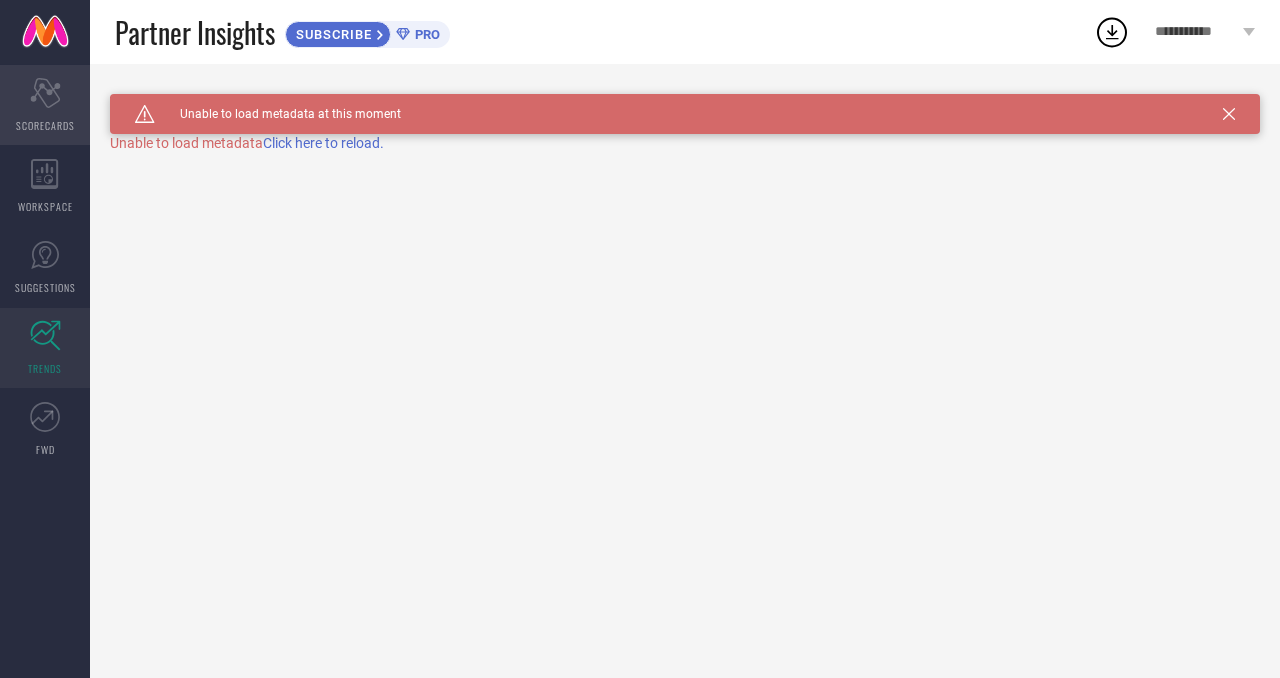 click on "Scorecard SCORECARDS" at bounding box center [45, 105] 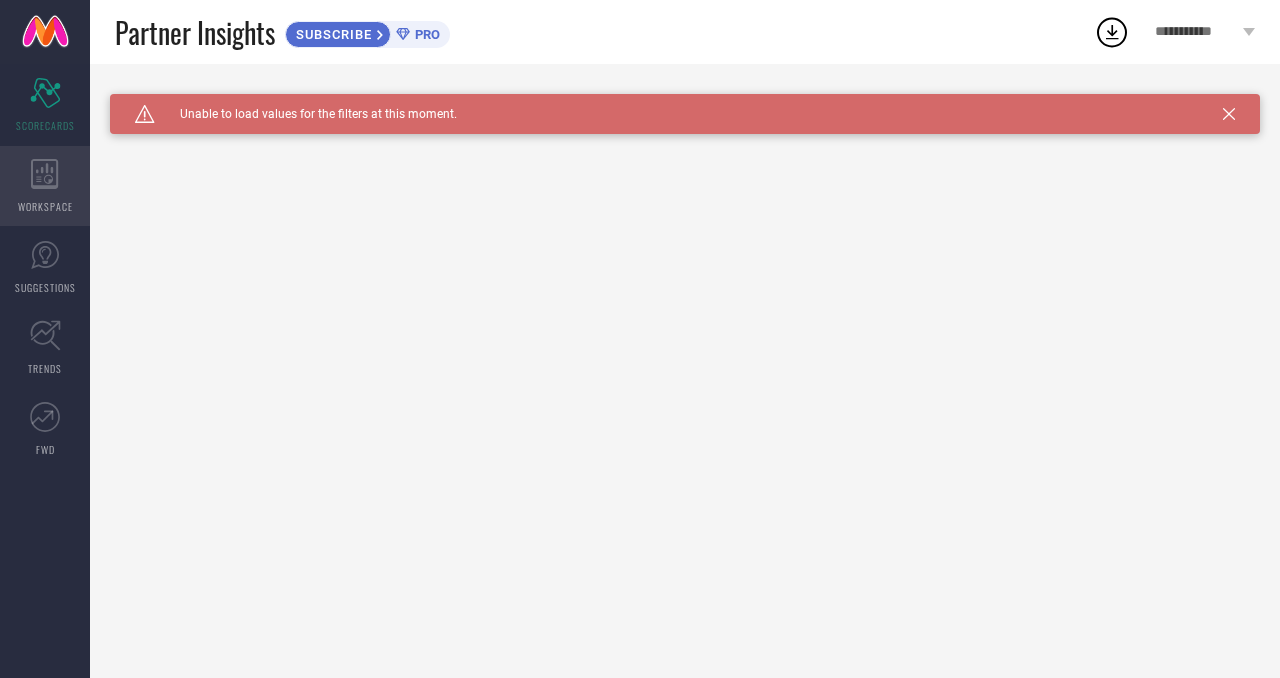 click 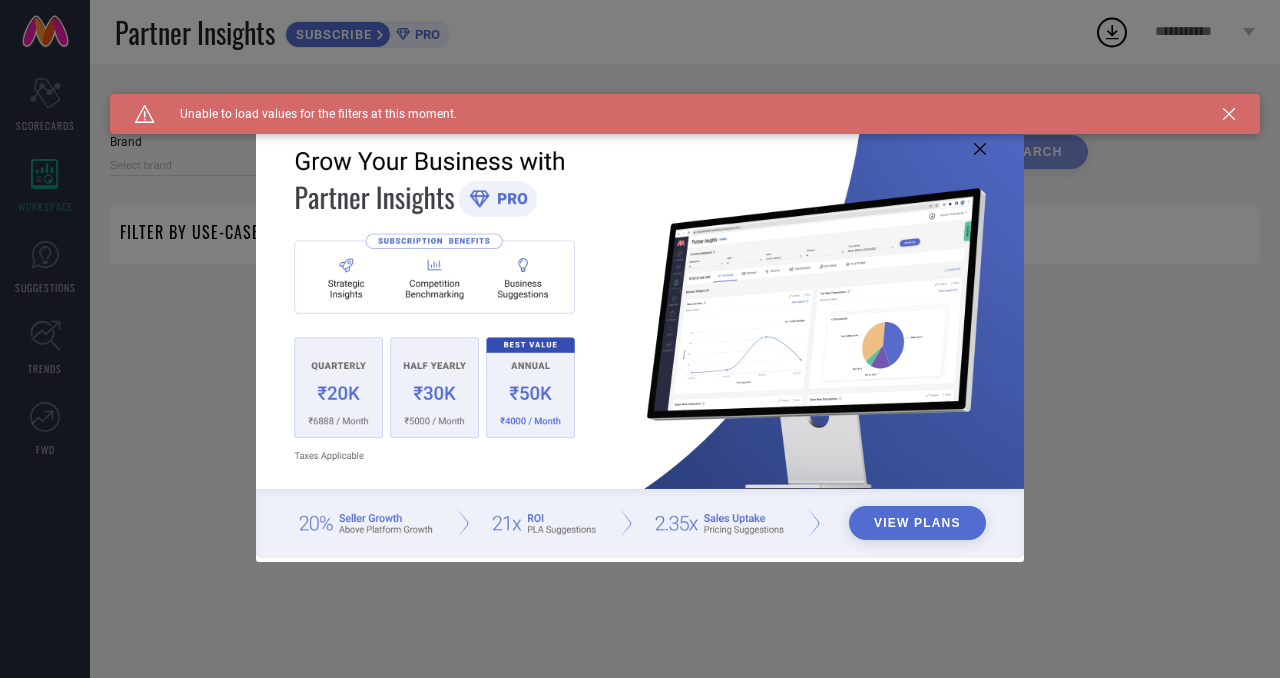 type on "1 STOP FASHION" 